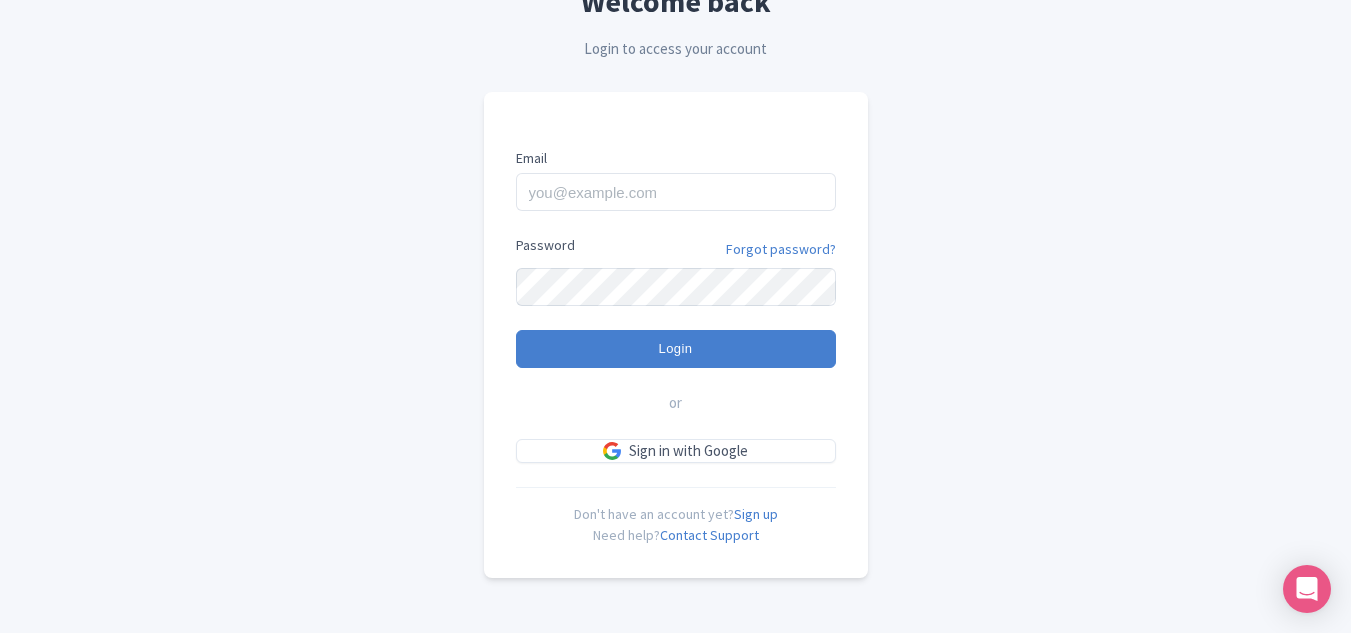 scroll, scrollTop: 148, scrollLeft: 0, axis: vertical 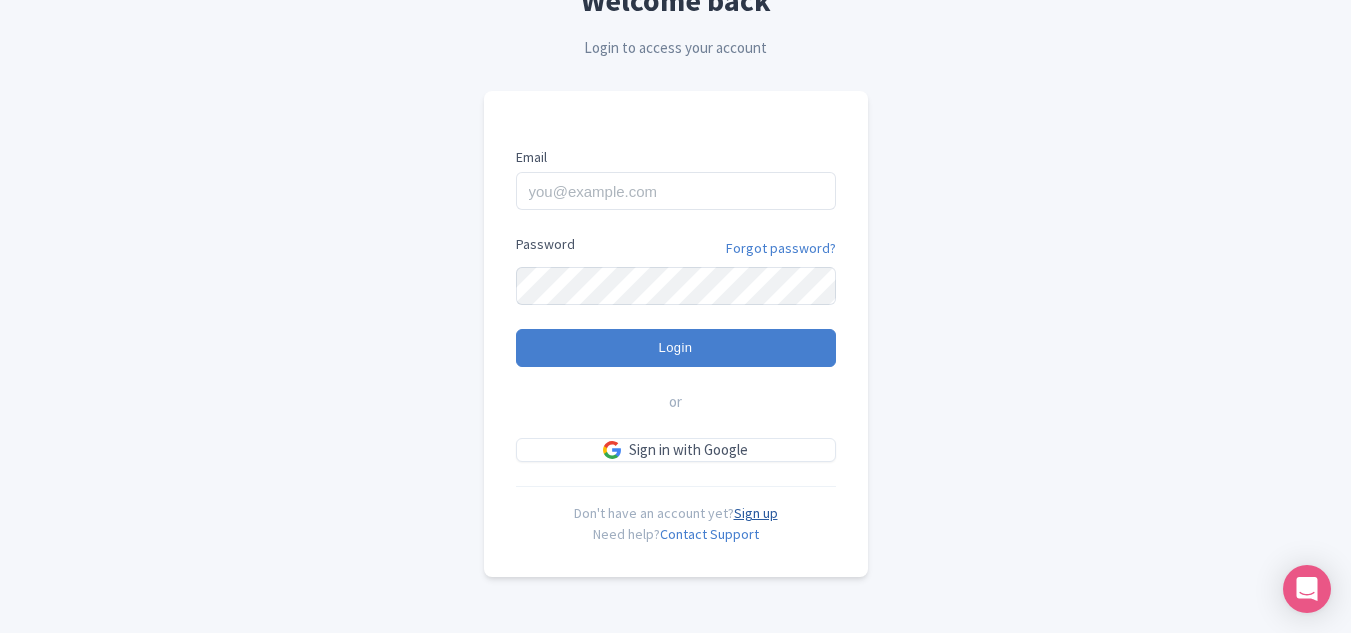 click on "Sign up" at bounding box center (756, 513) 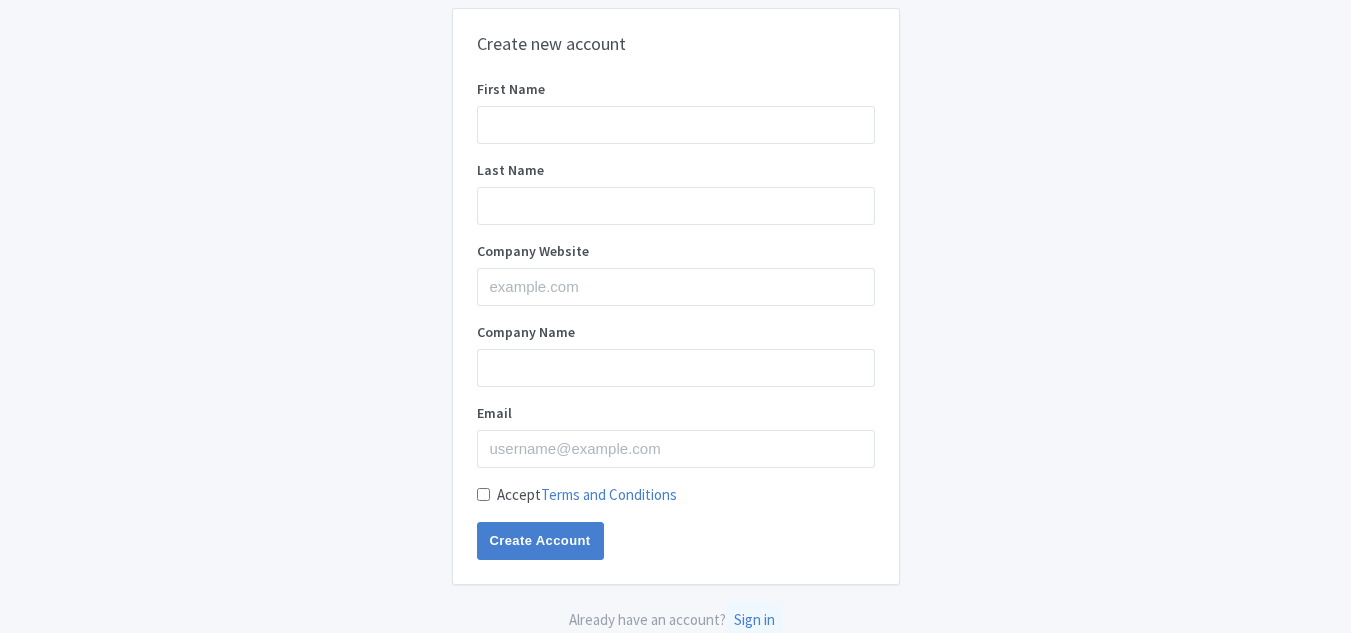 scroll, scrollTop: 0, scrollLeft: 0, axis: both 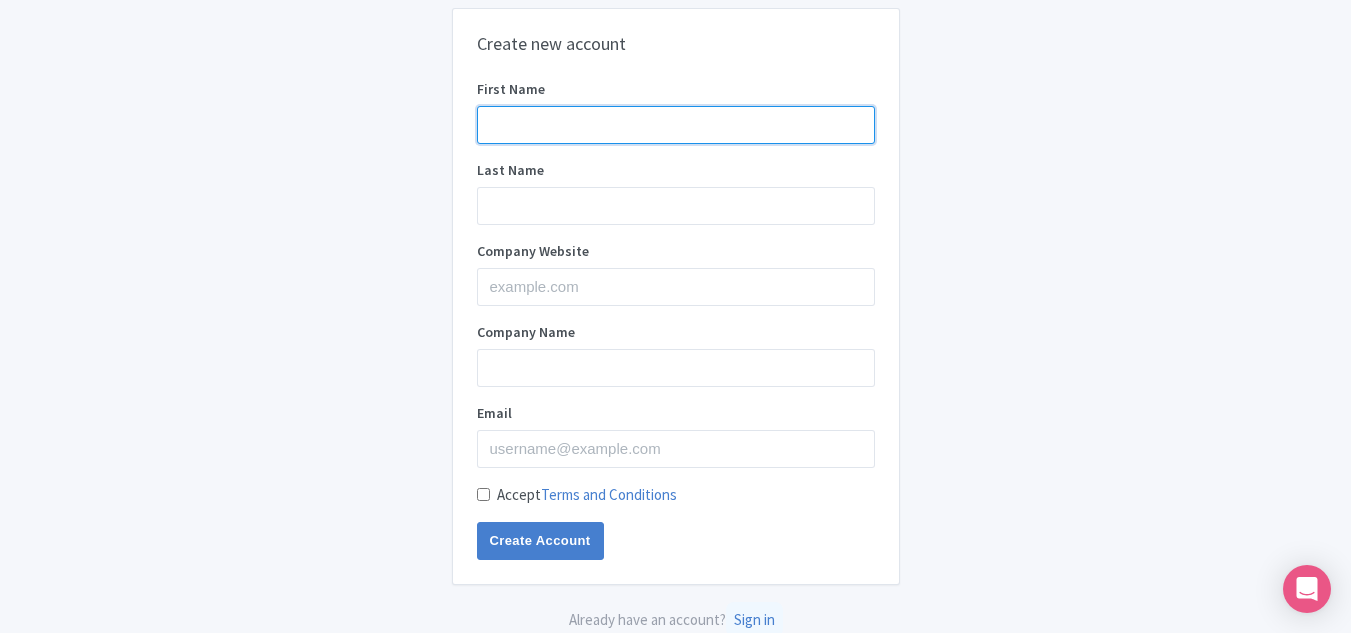 click on "First Name" at bounding box center [676, 125] 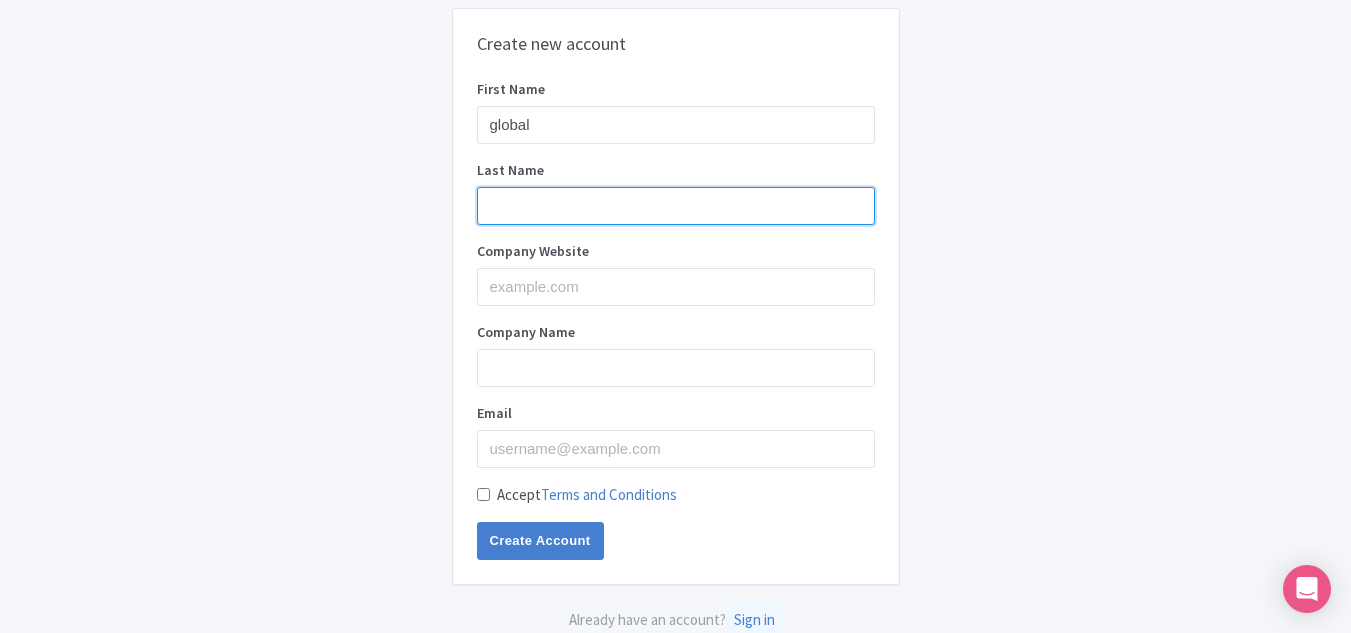 type on "tree" 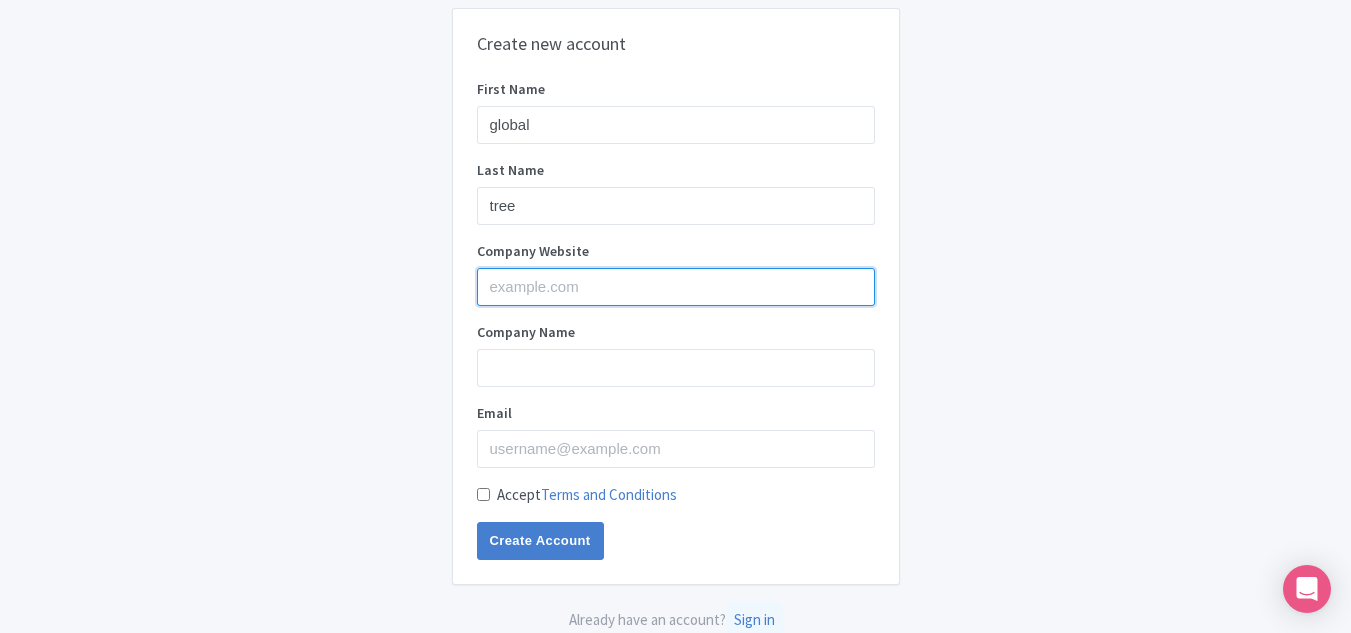 type on "Global Tree" 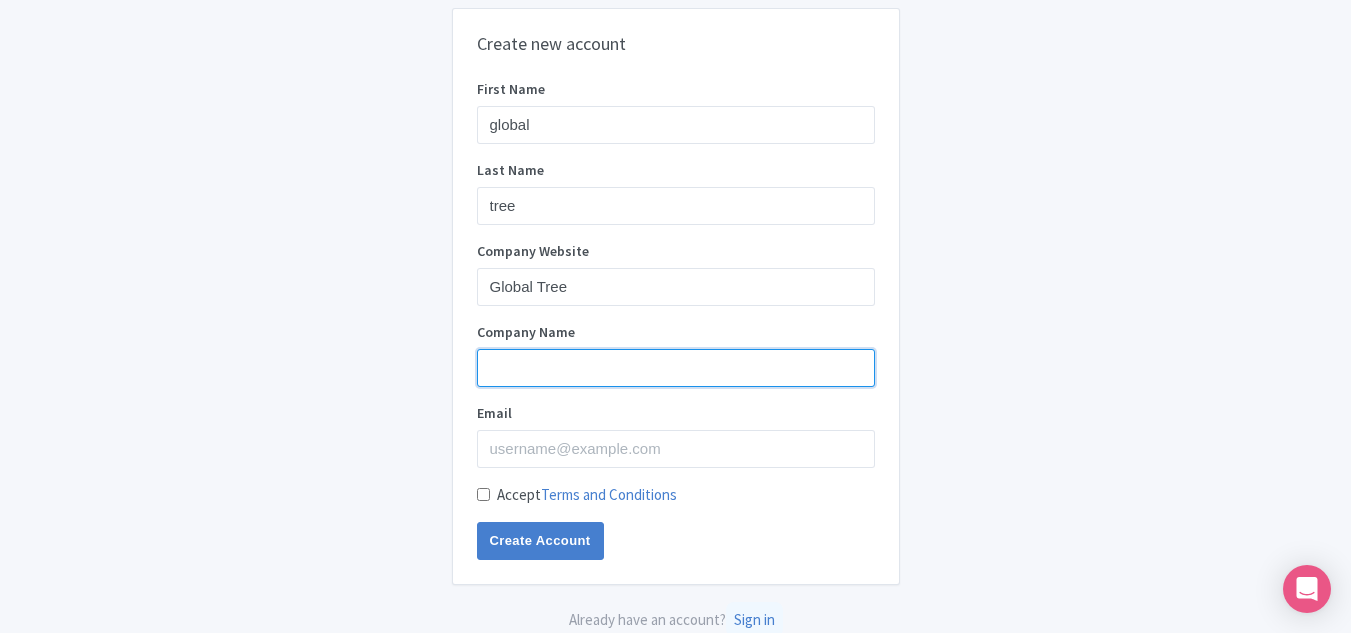 type on "Global Tree" 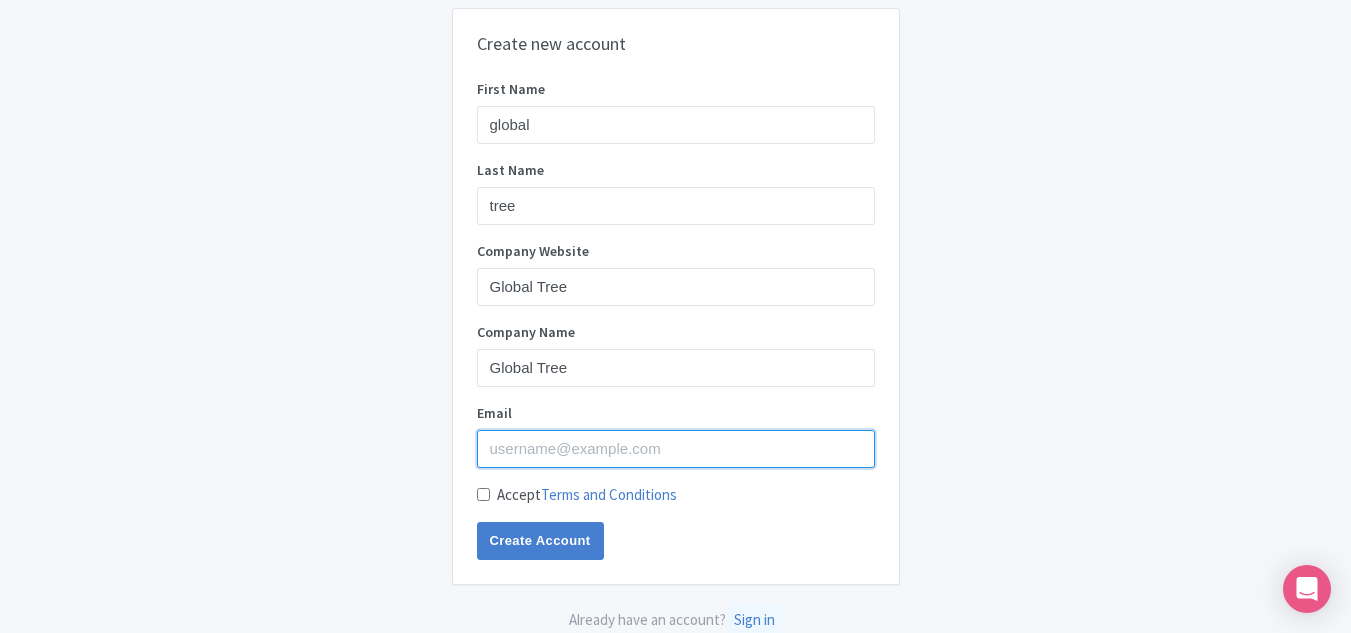 type on "[EMAIL]" 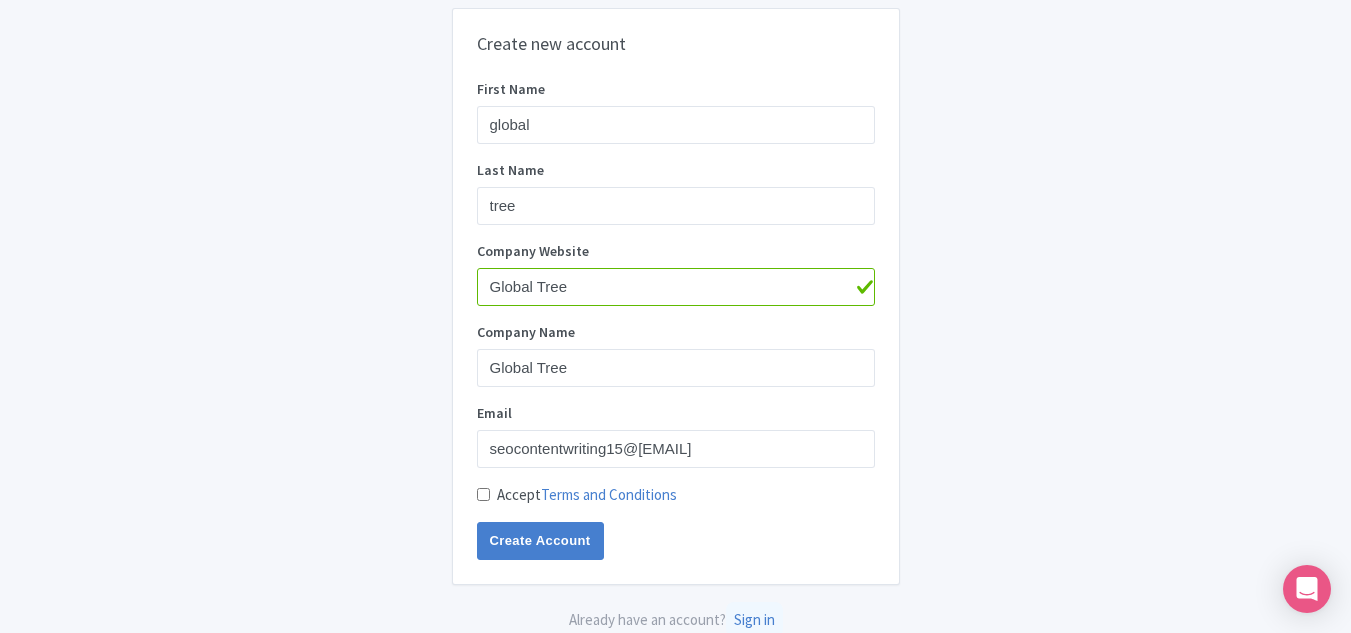 click on "Accept  Terms and Conditions" at bounding box center (483, 494) 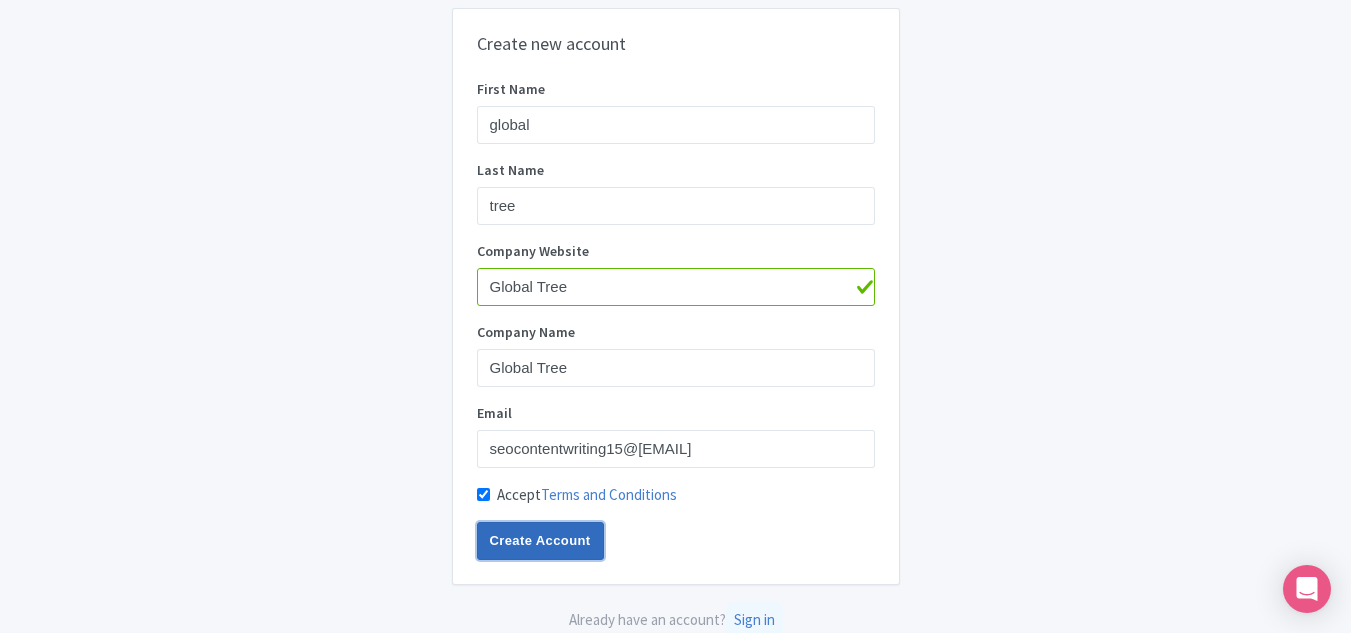 click on "Create Account" at bounding box center (540, 541) 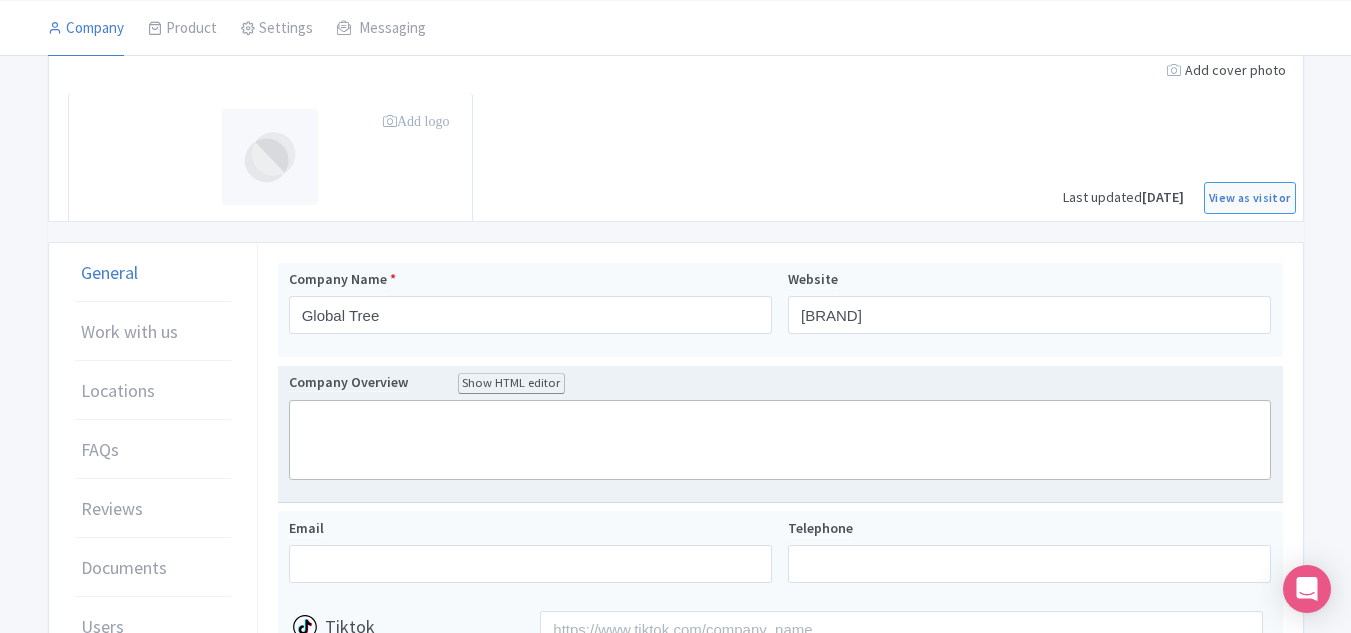 scroll, scrollTop: 92, scrollLeft: 0, axis: vertical 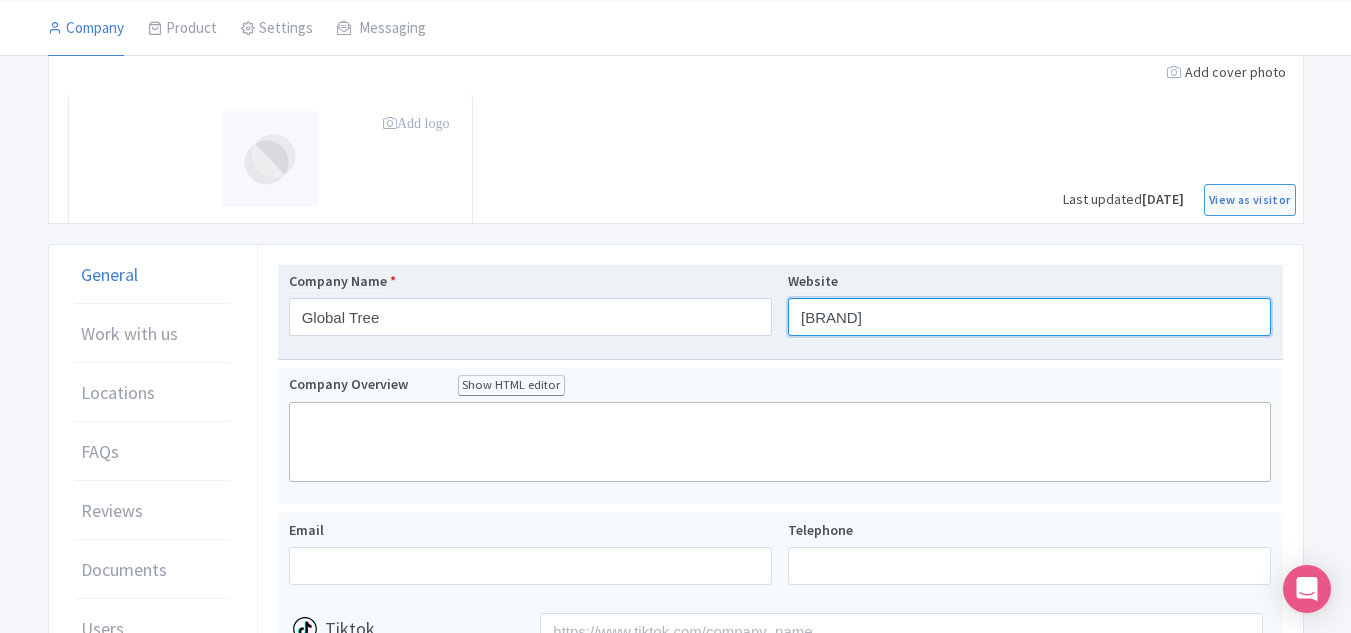 click on "global tree" at bounding box center (1029, 317) 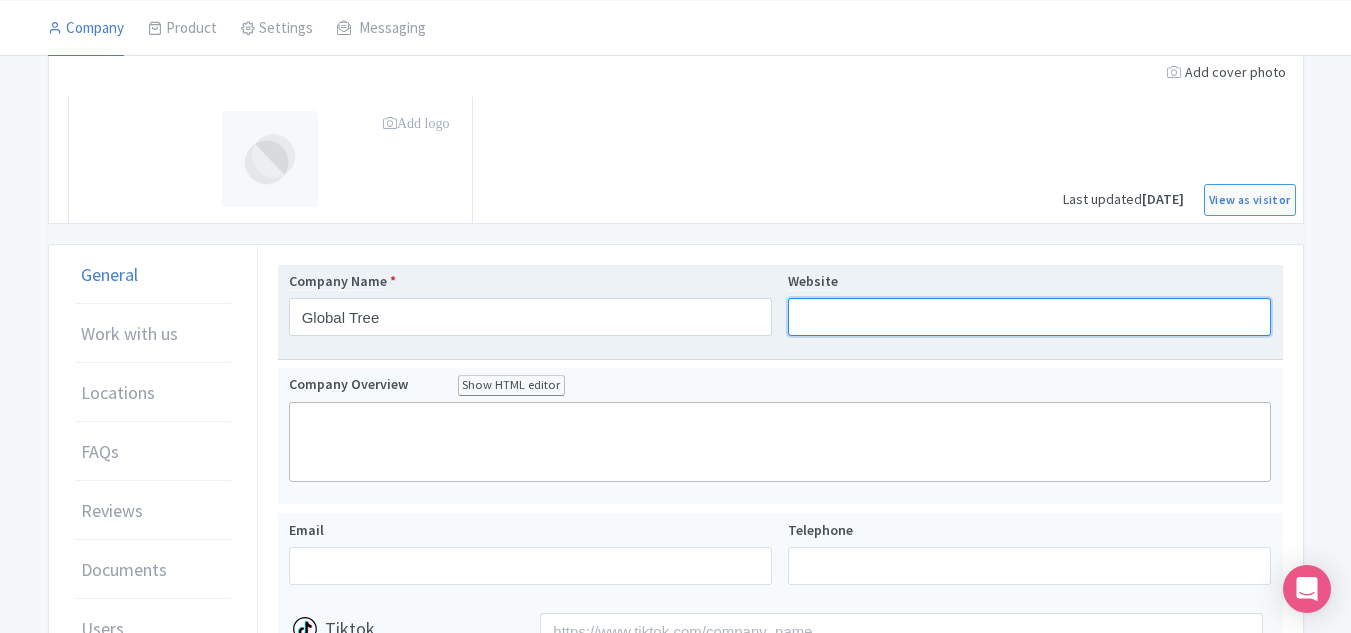 click on "Website" at bounding box center [1029, 317] 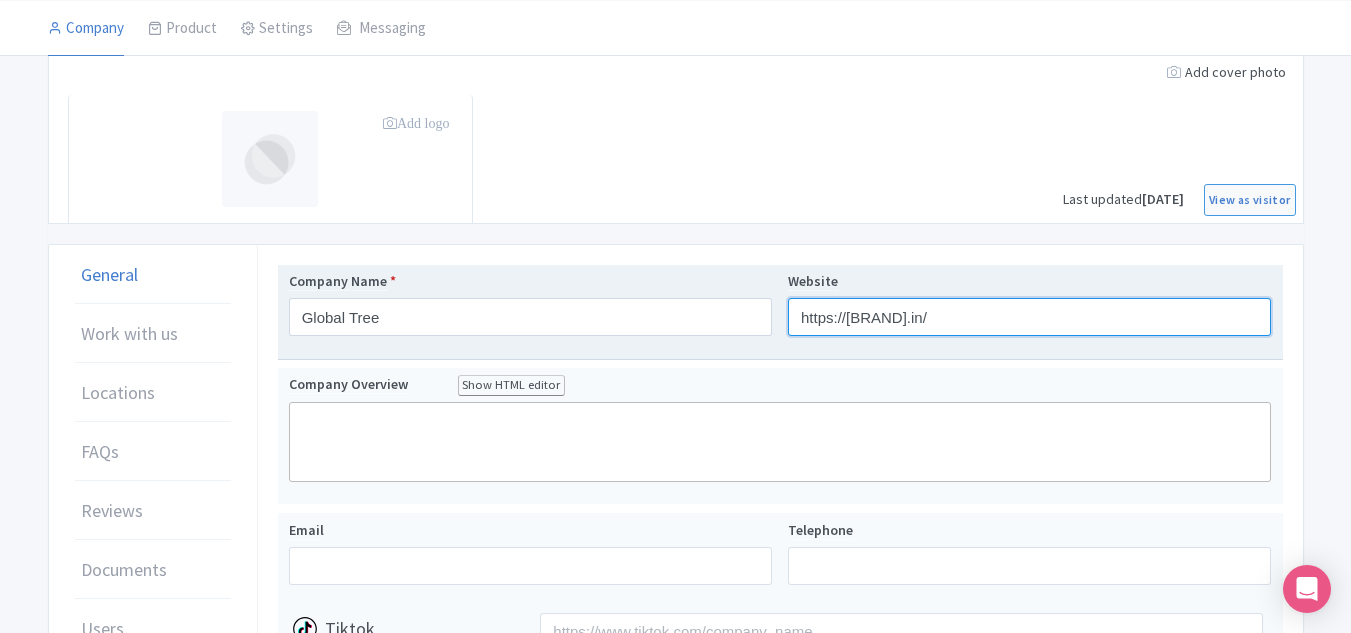 scroll, scrollTop: 192, scrollLeft: 0, axis: vertical 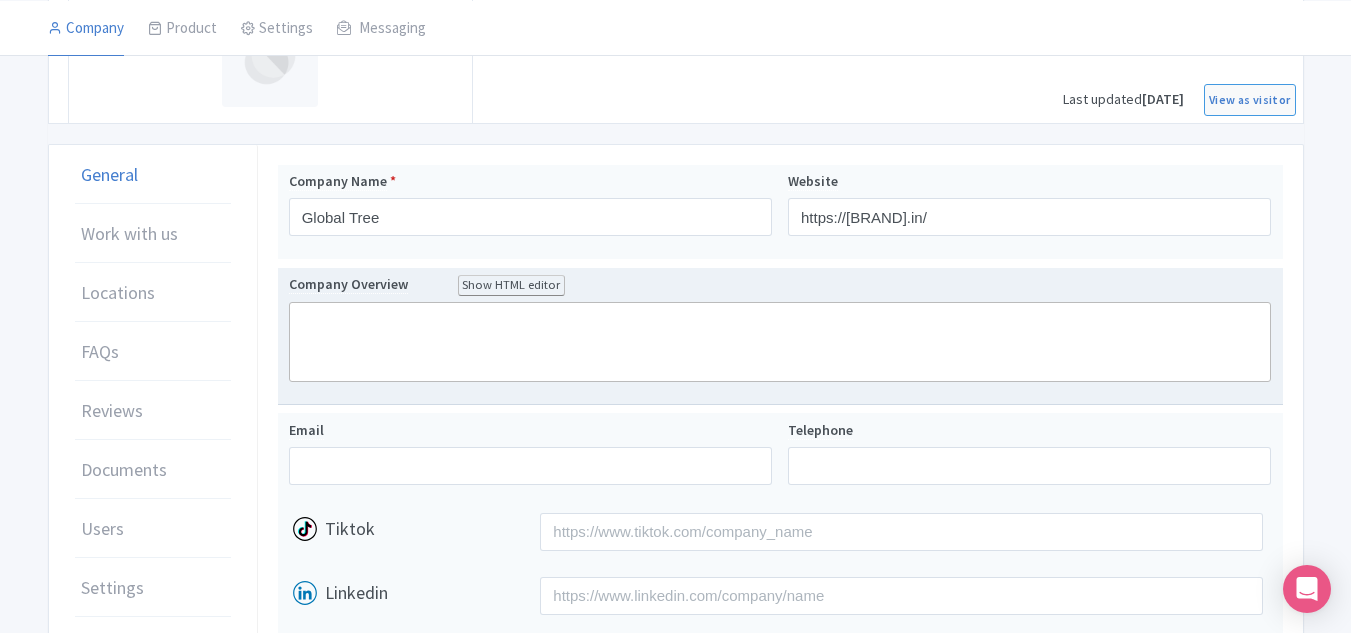 click 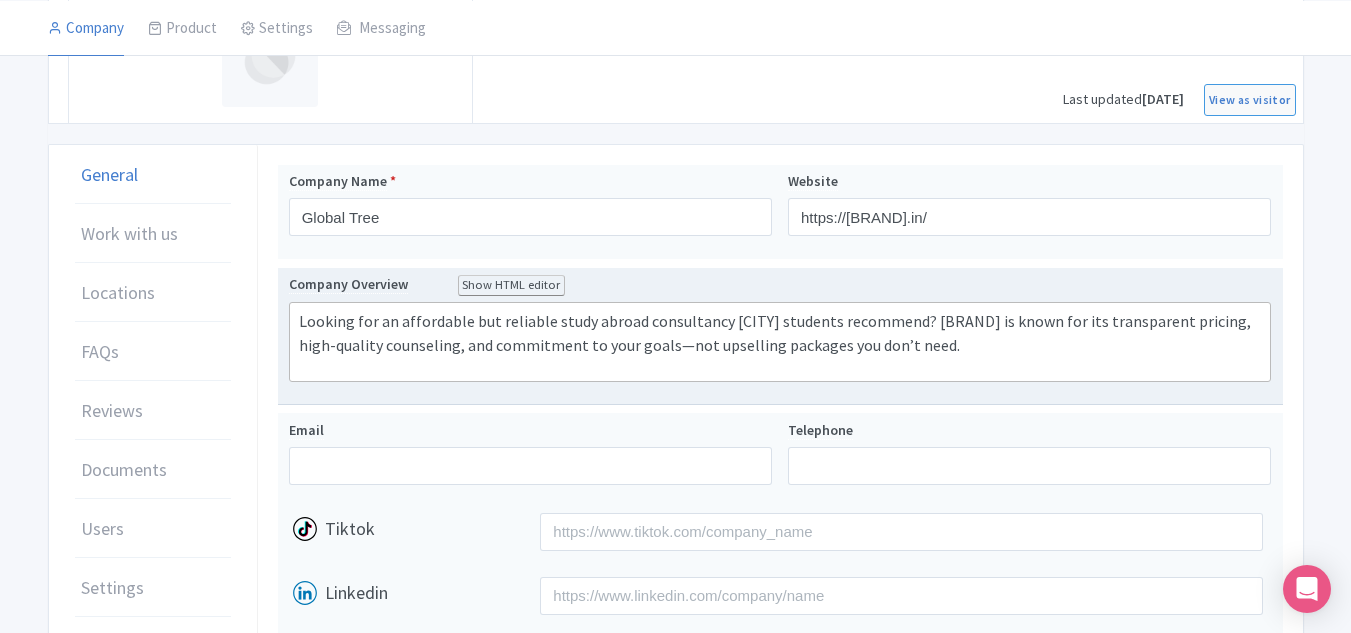 type on "<div>Looking for an affordable but reliable study abroad consultancy Hyderabad students recommend? Global Tree is known for its transparent pricing, high-quality counseling, and commitment to your goals—not upselling packages you don’t need.</div>" 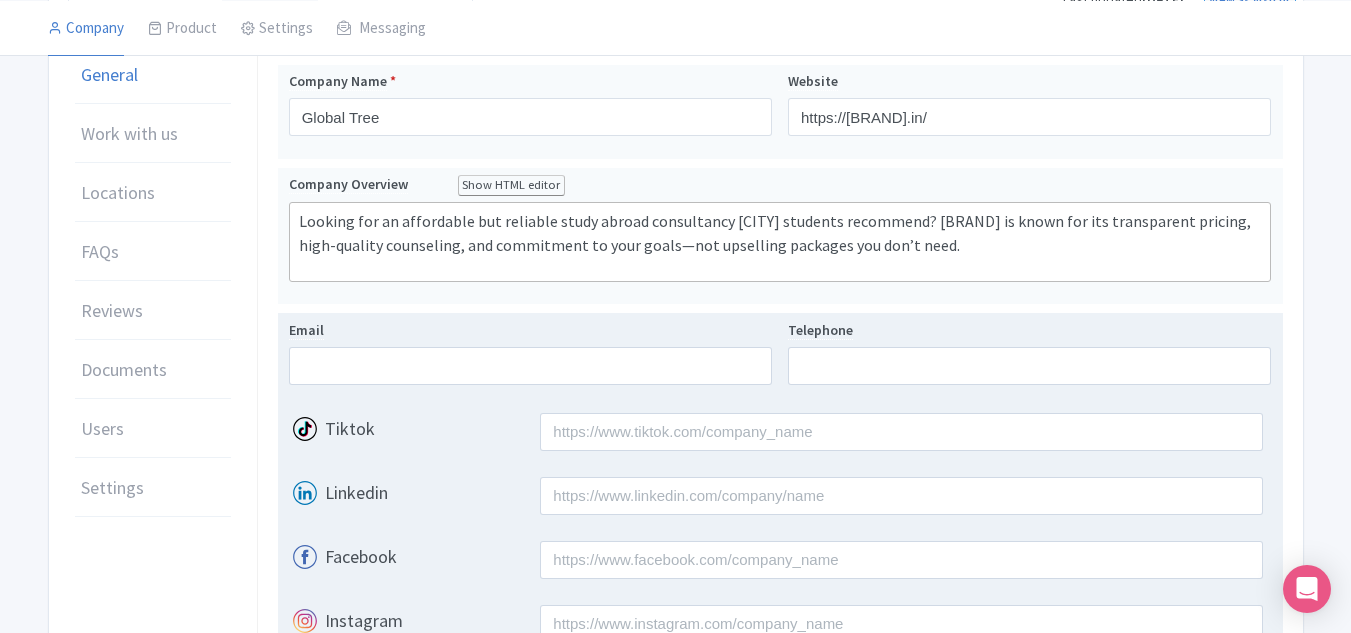 scroll, scrollTop: 692, scrollLeft: 0, axis: vertical 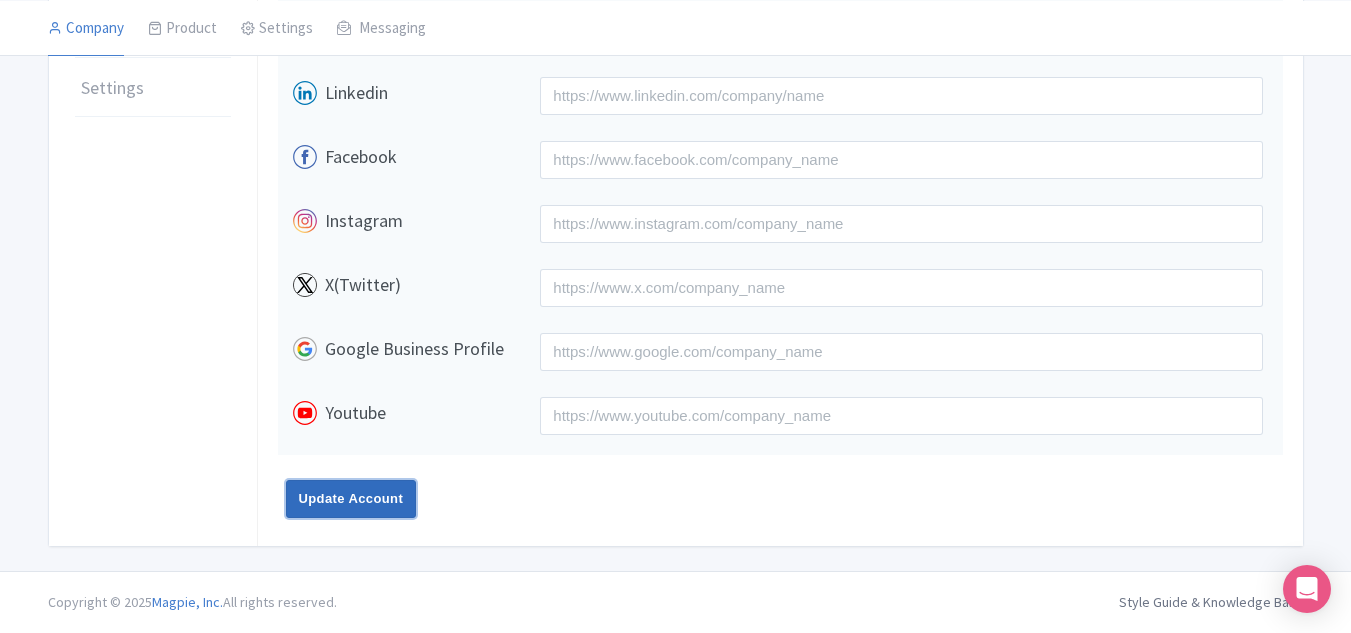click on "Update Account" at bounding box center (351, 499) 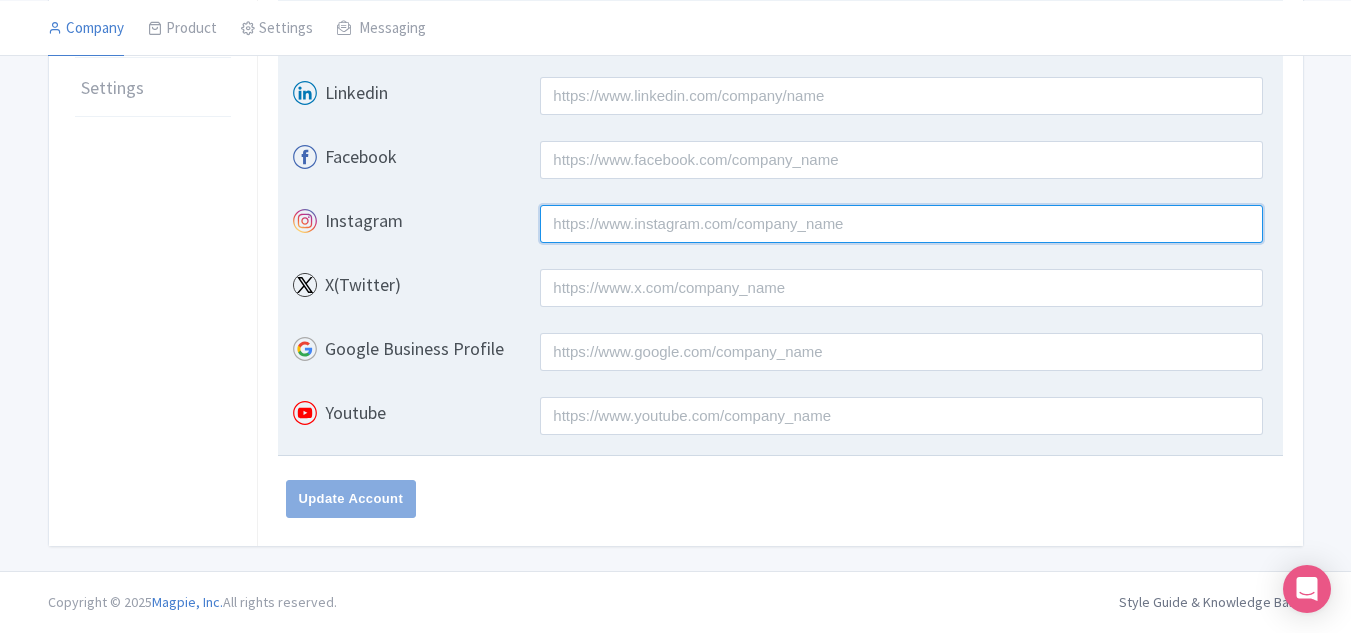 click on "Instagram" at bounding box center [901, 224] 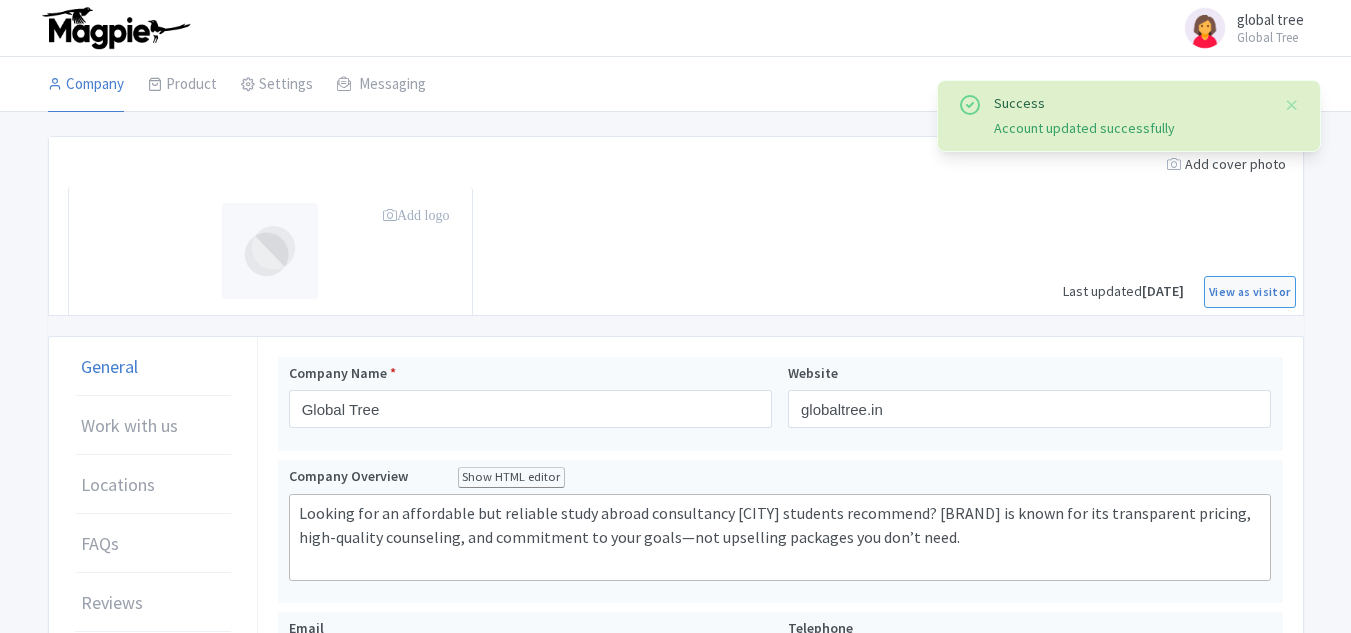 scroll, scrollTop: 0, scrollLeft: 0, axis: both 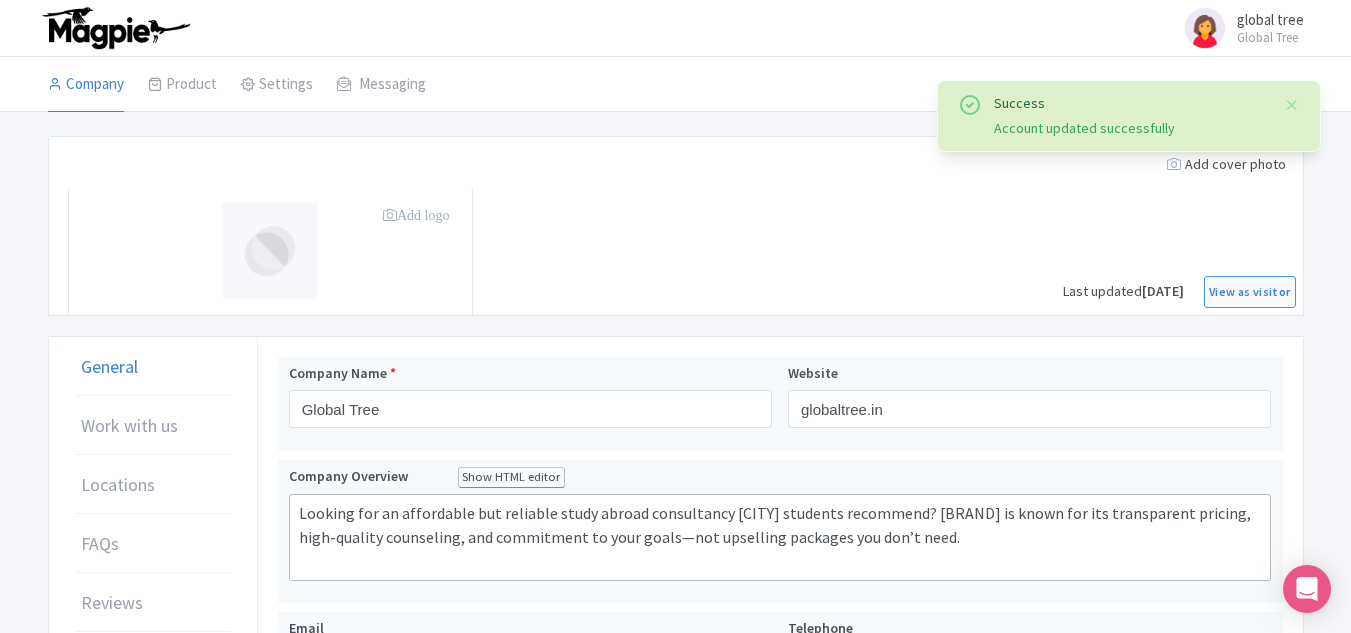 click on "Add logo" at bounding box center (416, 215) 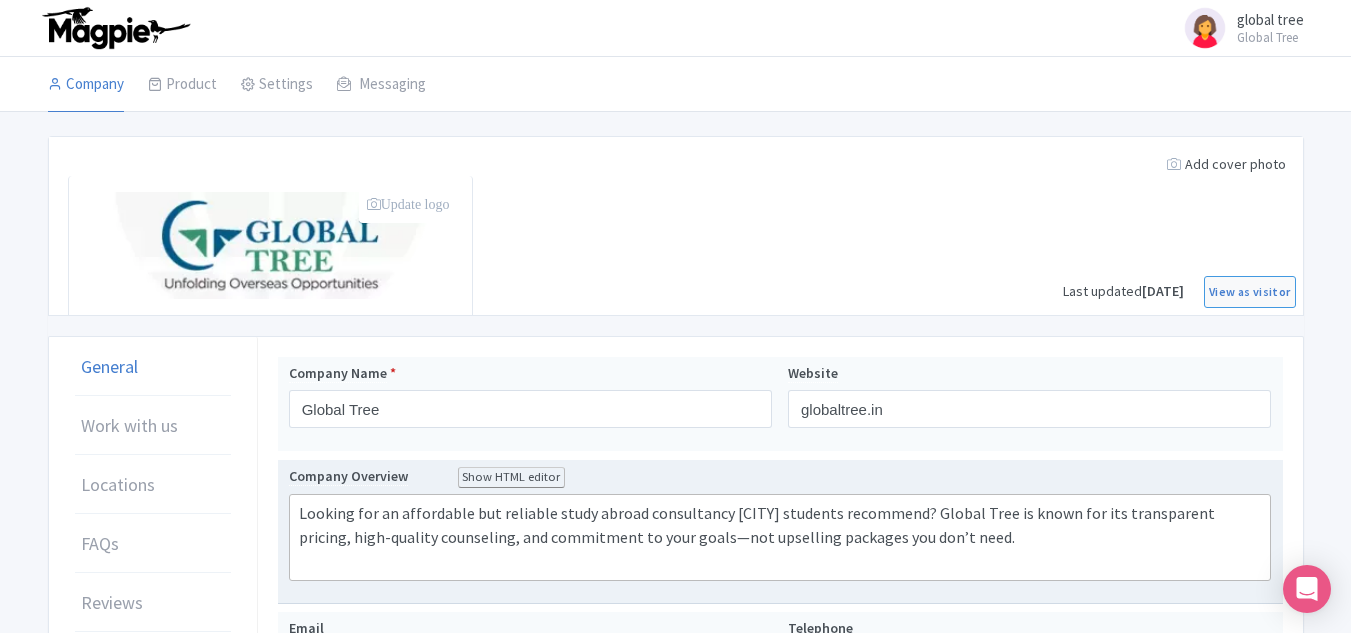 scroll, scrollTop: 0, scrollLeft: 0, axis: both 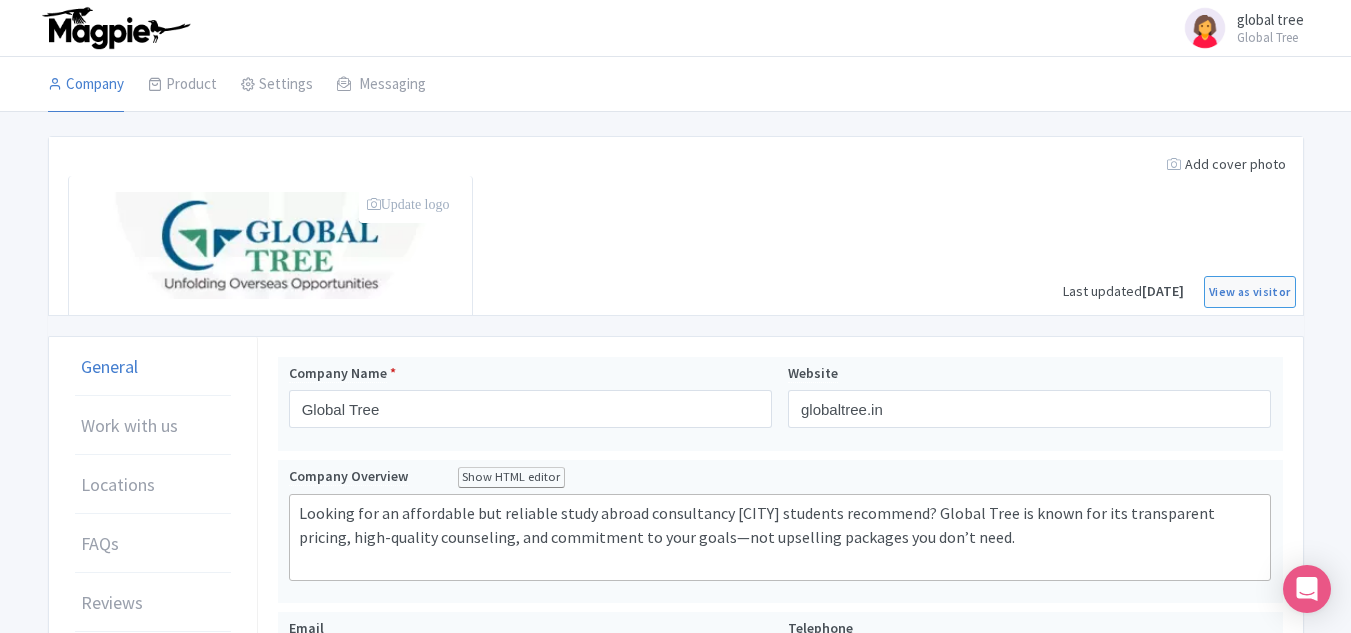 click on "Global Tree" at bounding box center (1270, 37) 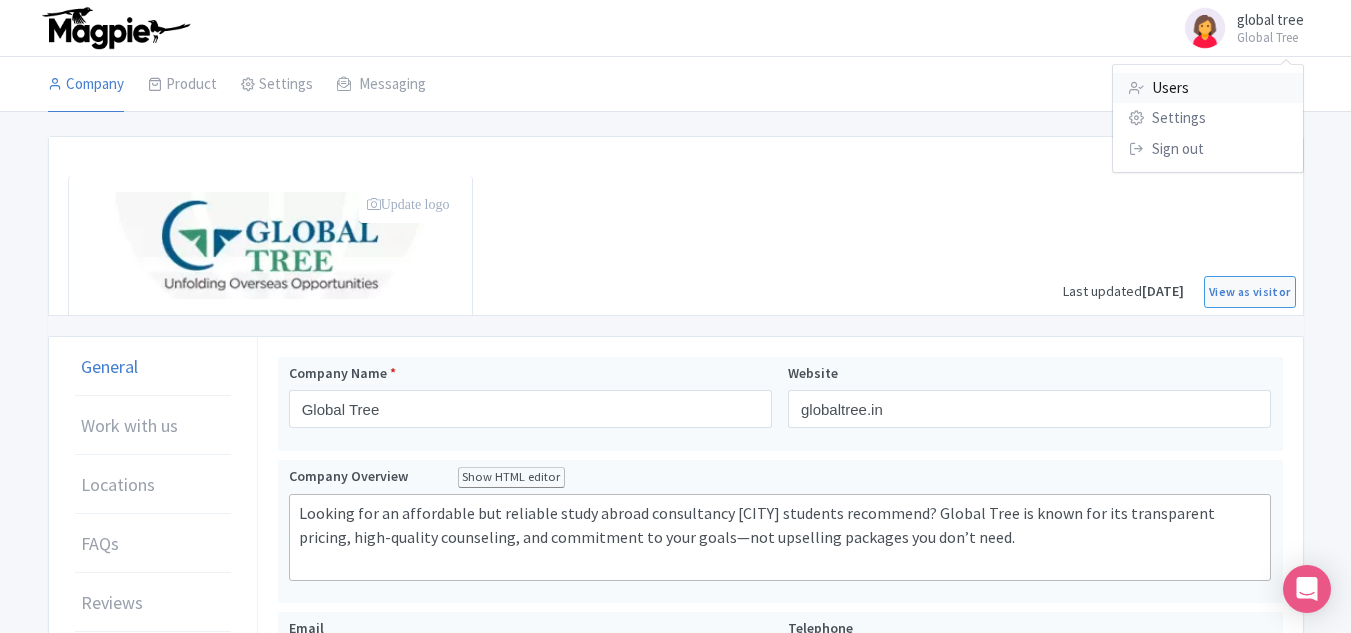 click on "Users" at bounding box center [1208, 88] 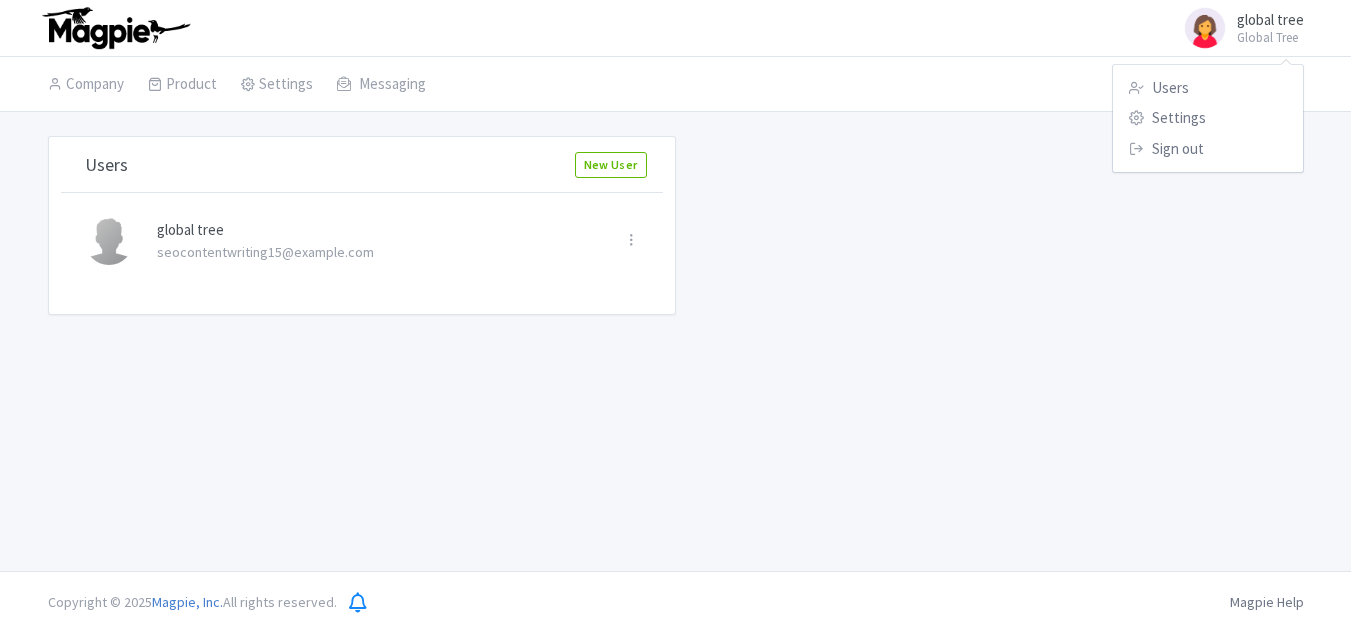scroll, scrollTop: 0, scrollLeft: 0, axis: both 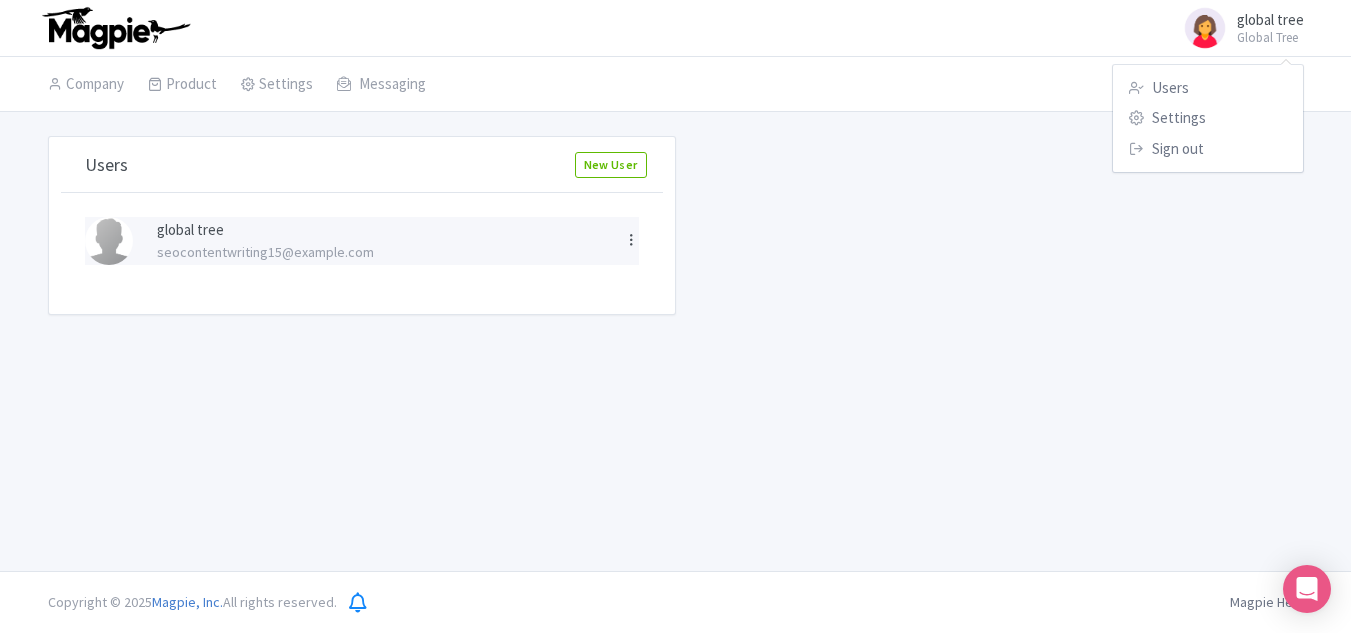 click at bounding box center (631, 239) 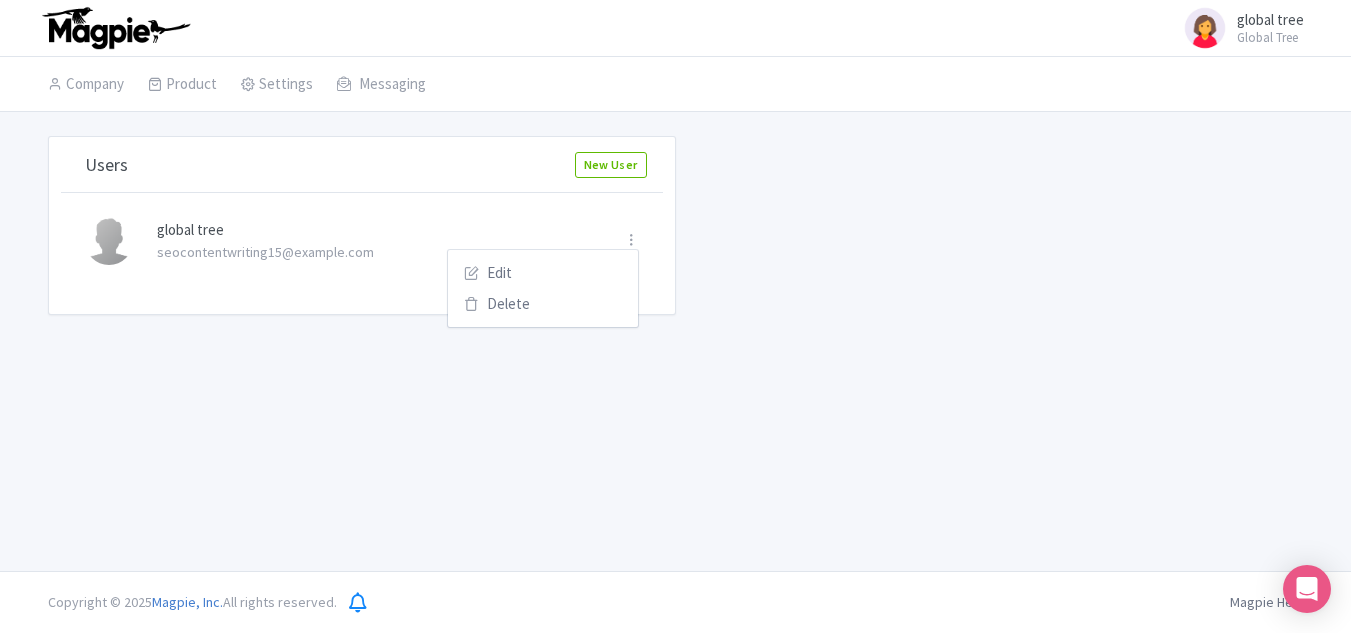 click on "Users
New User
global tree
seocontentwriting15@gmail.com
Edit
Delete" at bounding box center (676, 225) 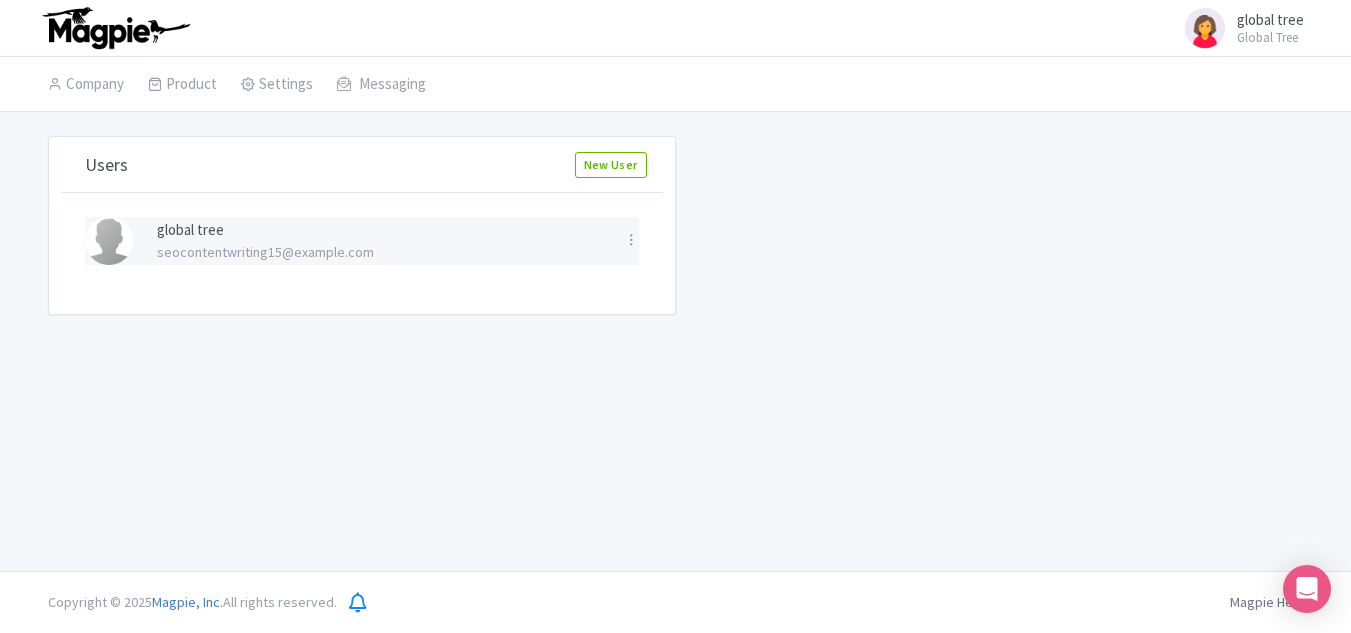 click on "global tree" at bounding box center [378, 230] 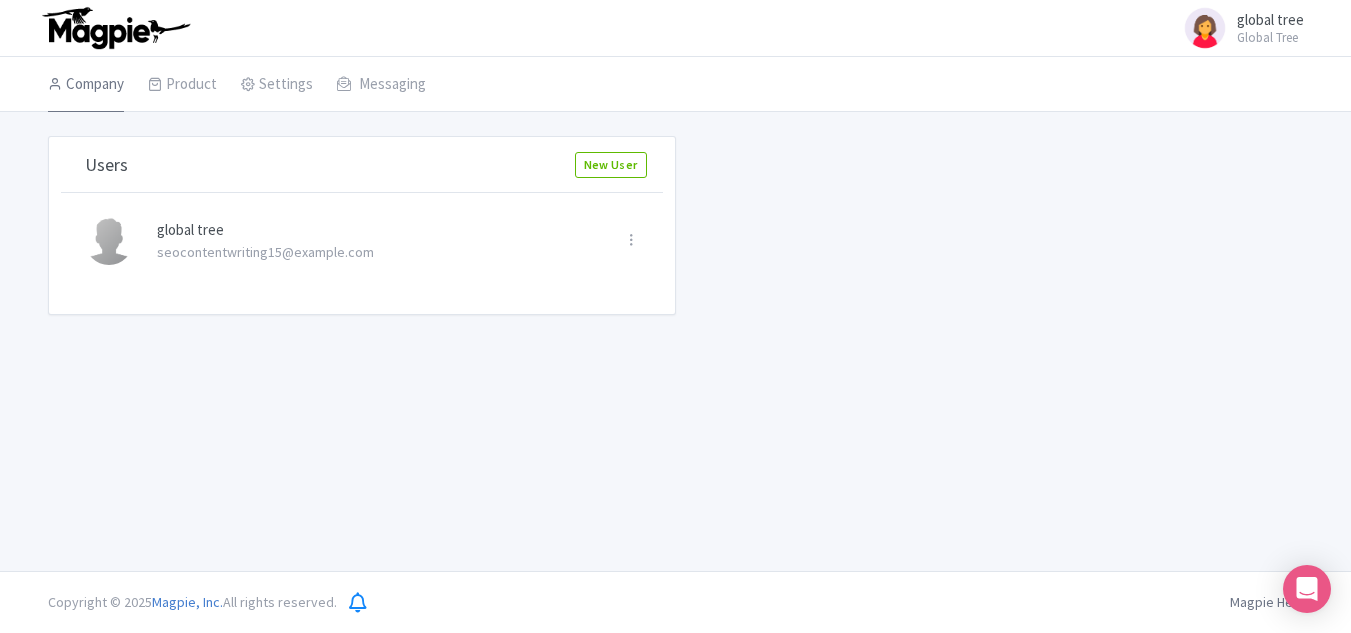 click on "Company" at bounding box center (86, 85) 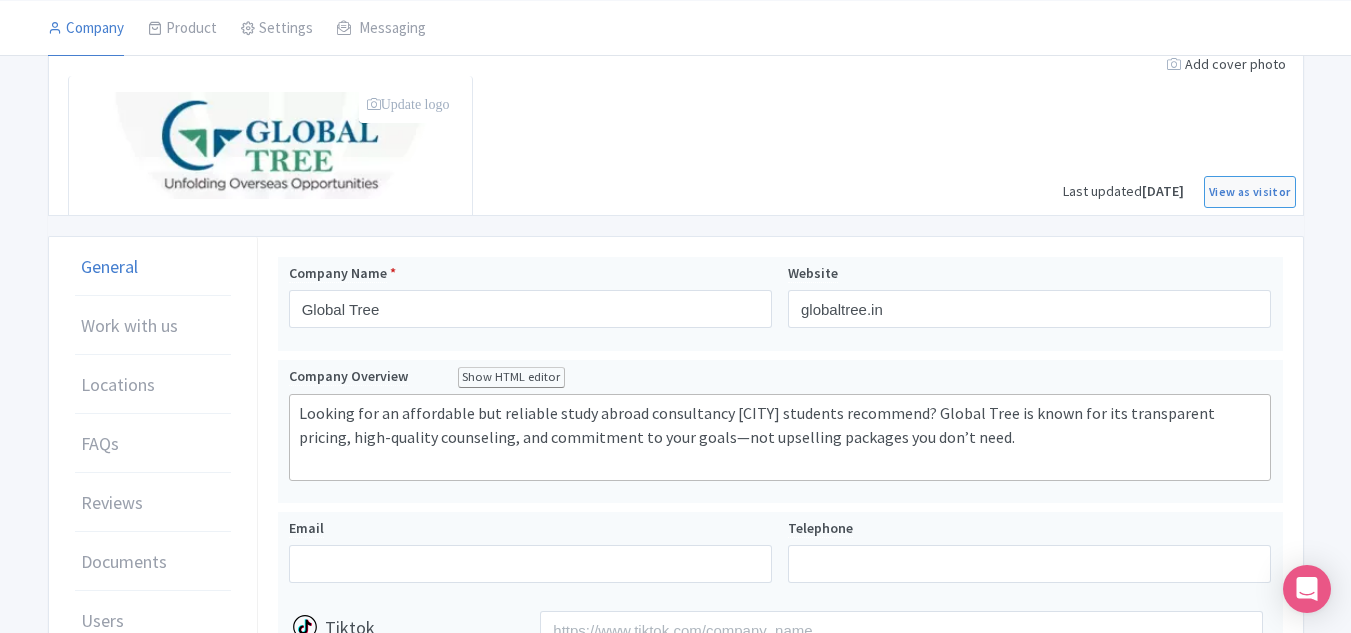 scroll, scrollTop: 0, scrollLeft: 0, axis: both 